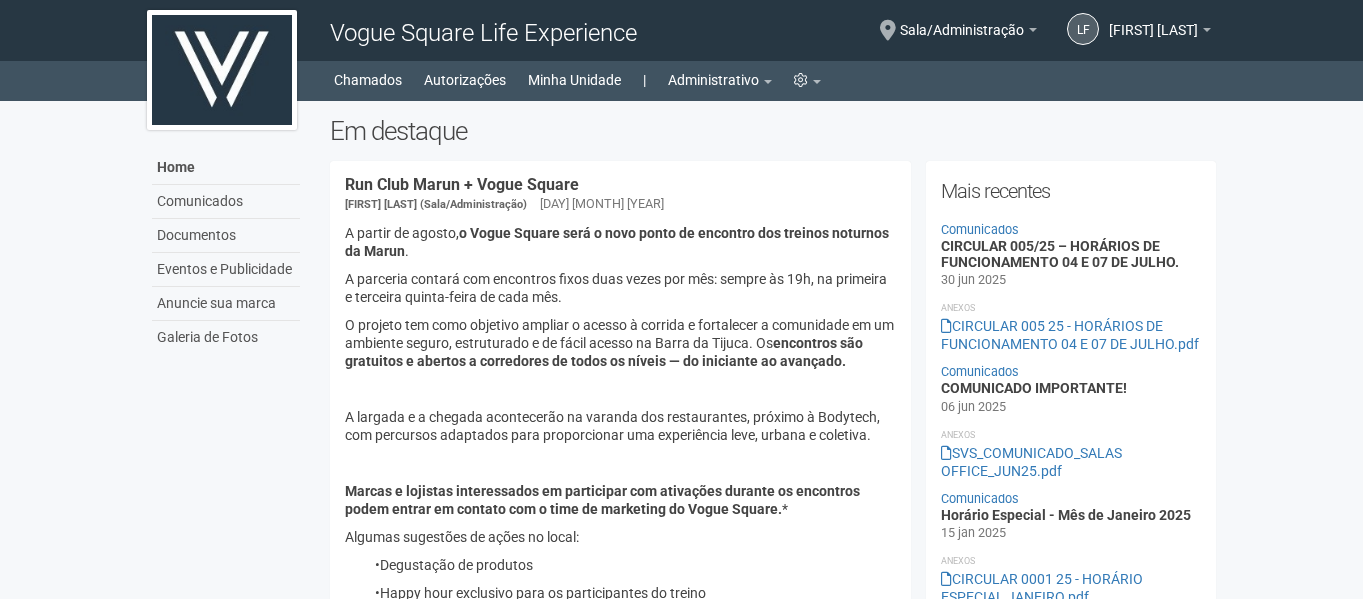 scroll, scrollTop: 0, scrollLeft: 0, axis: both 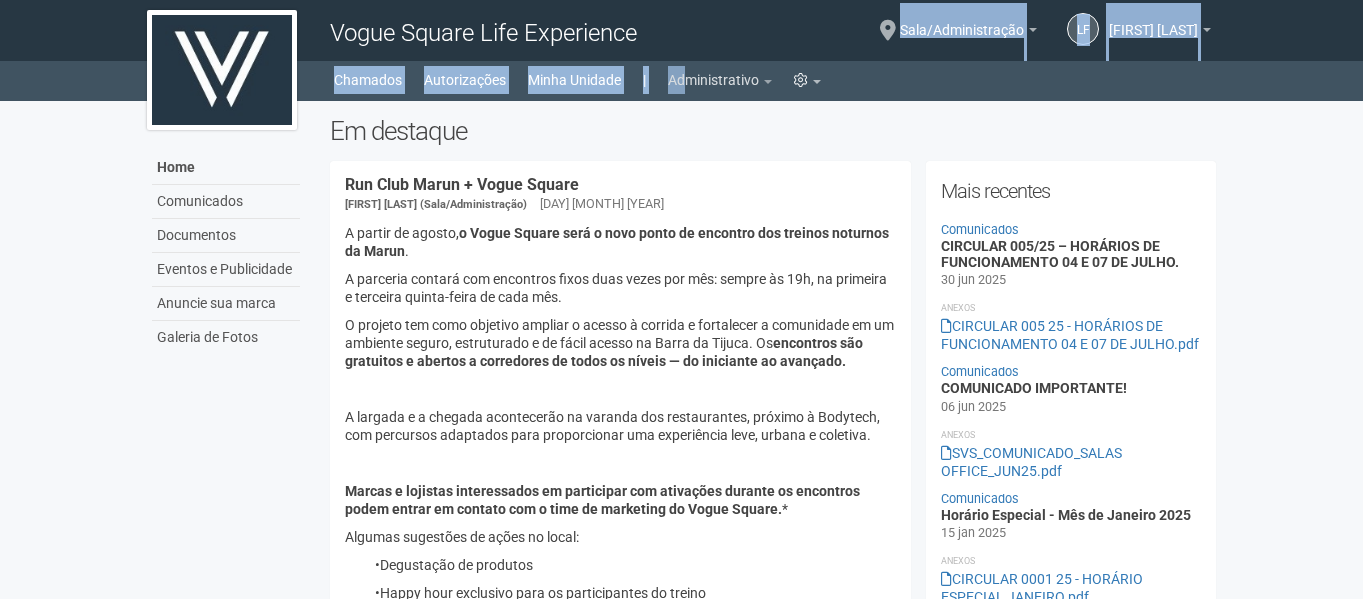 drag, startPoint x: 689, startPoint y: 60, endPoint x: 687, endPoint y: 84, distance: 24.083189 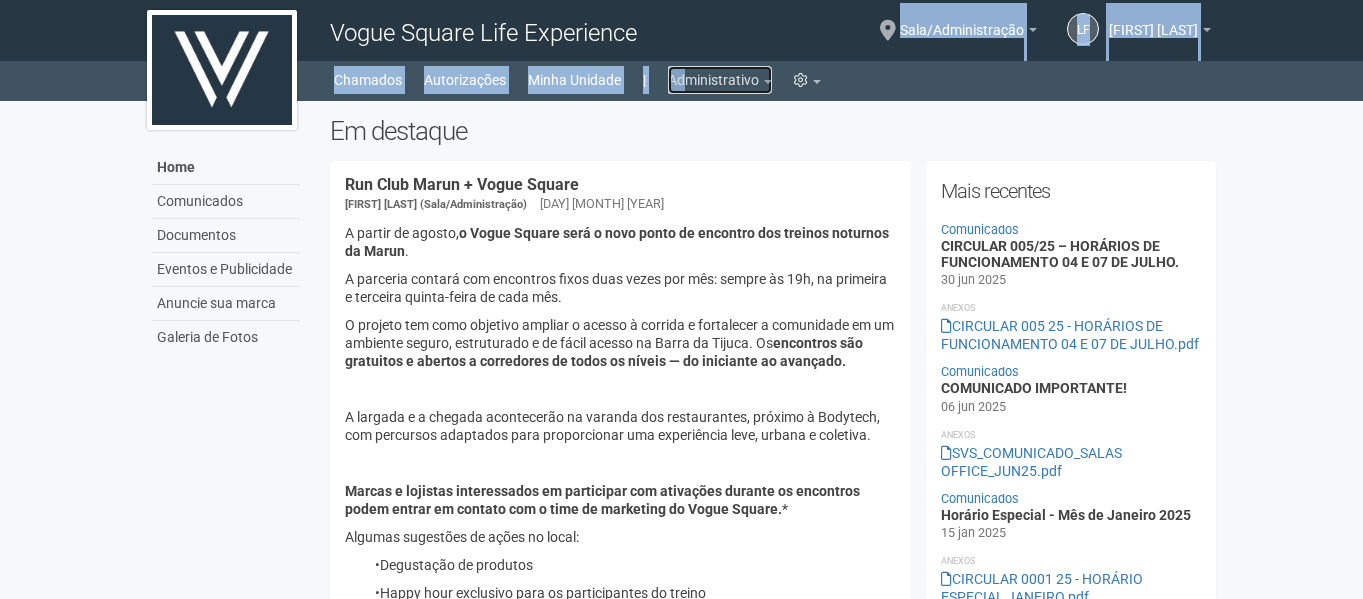click on "Administrativo" at bounding box center [720, 80] 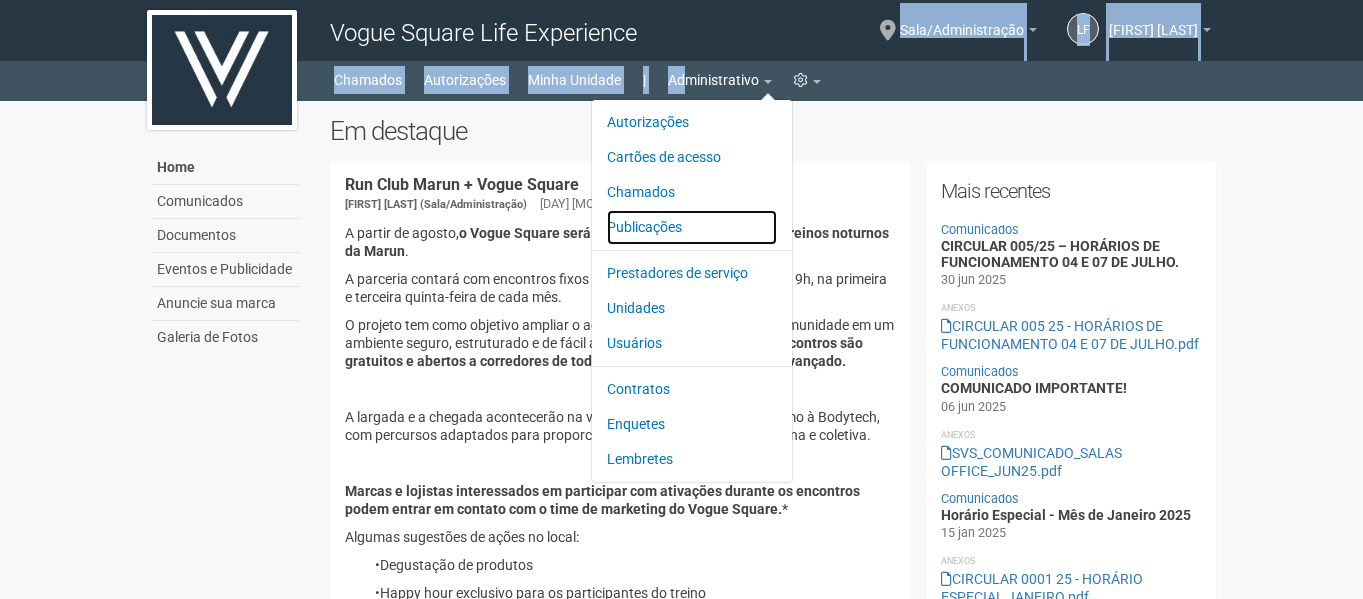 click on "Publicações" at bounding box center (692, 227) 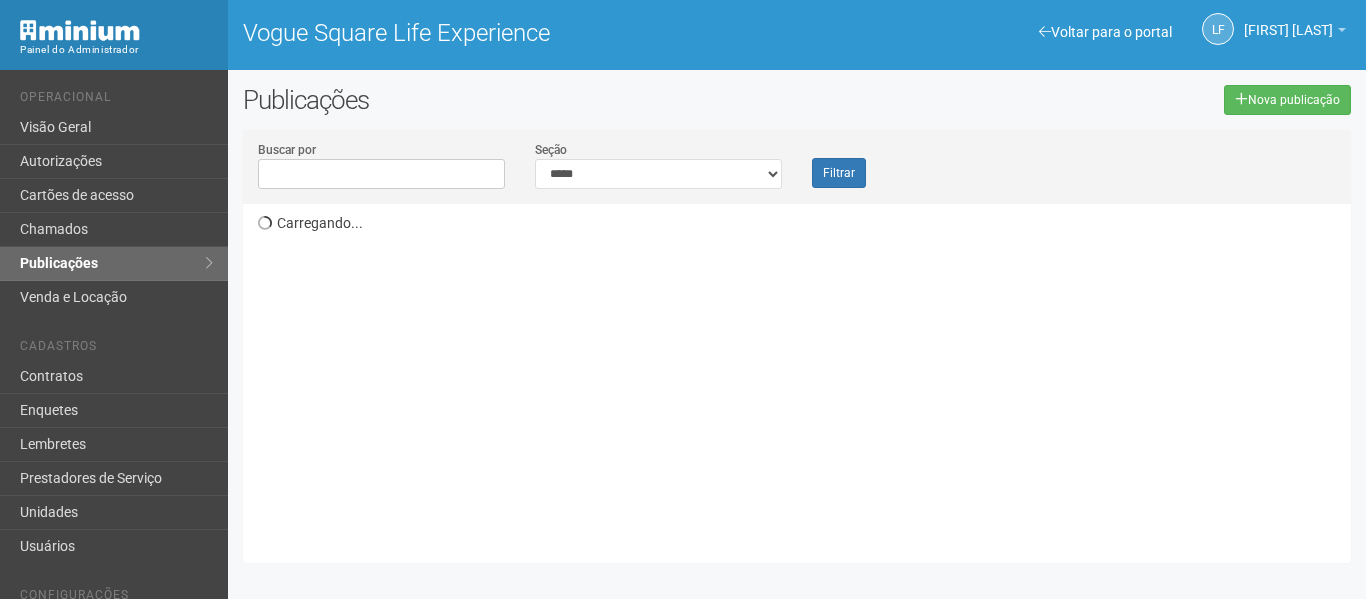 scroll, scrollTop: 0, scrollLeft: 0, axis: both 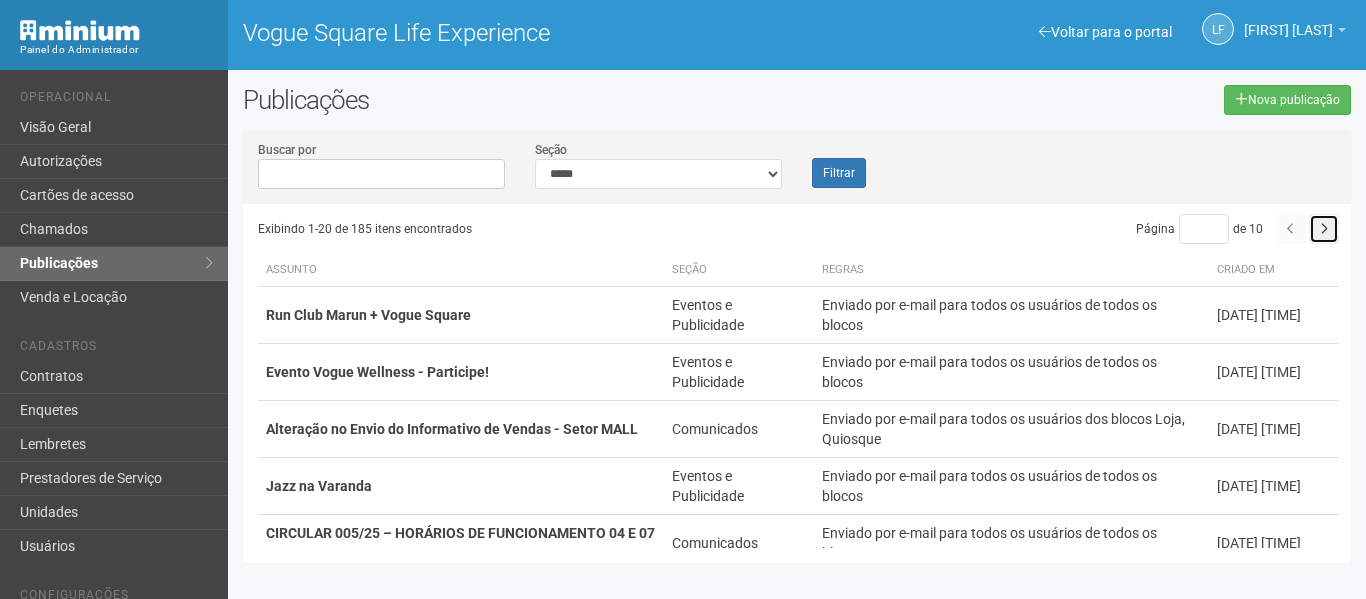 click at bounding box center (1324, 229) 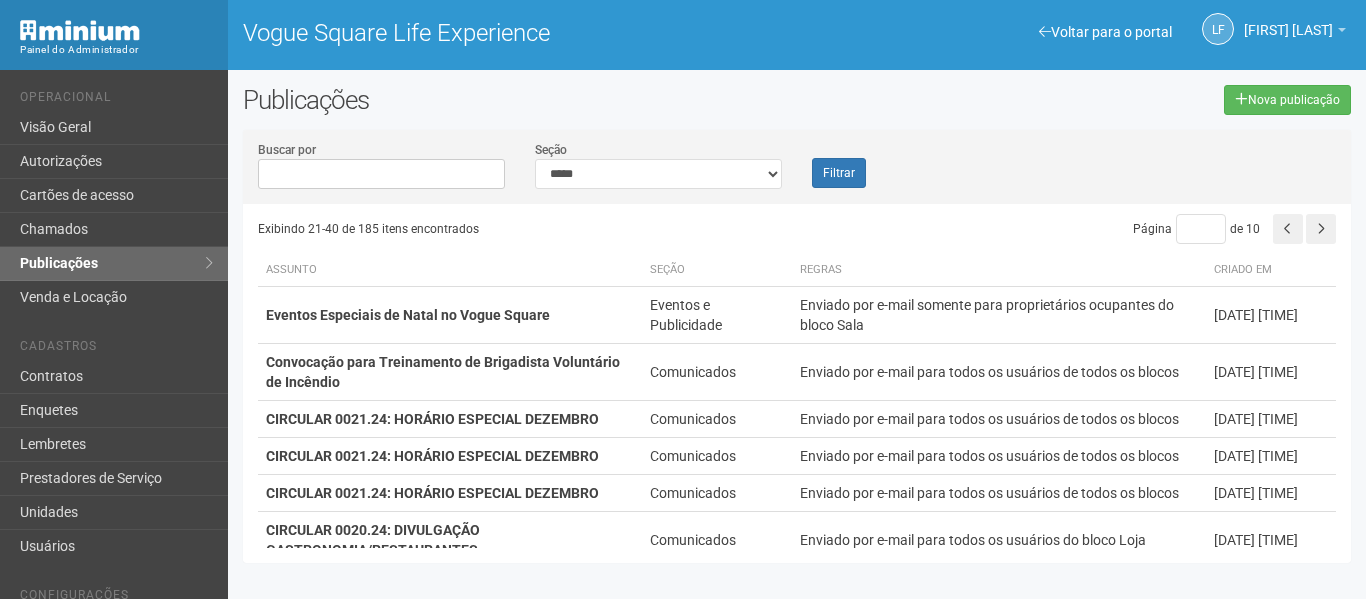 scroll, scrollTop: 0, scrollLeft: 0, axis: both 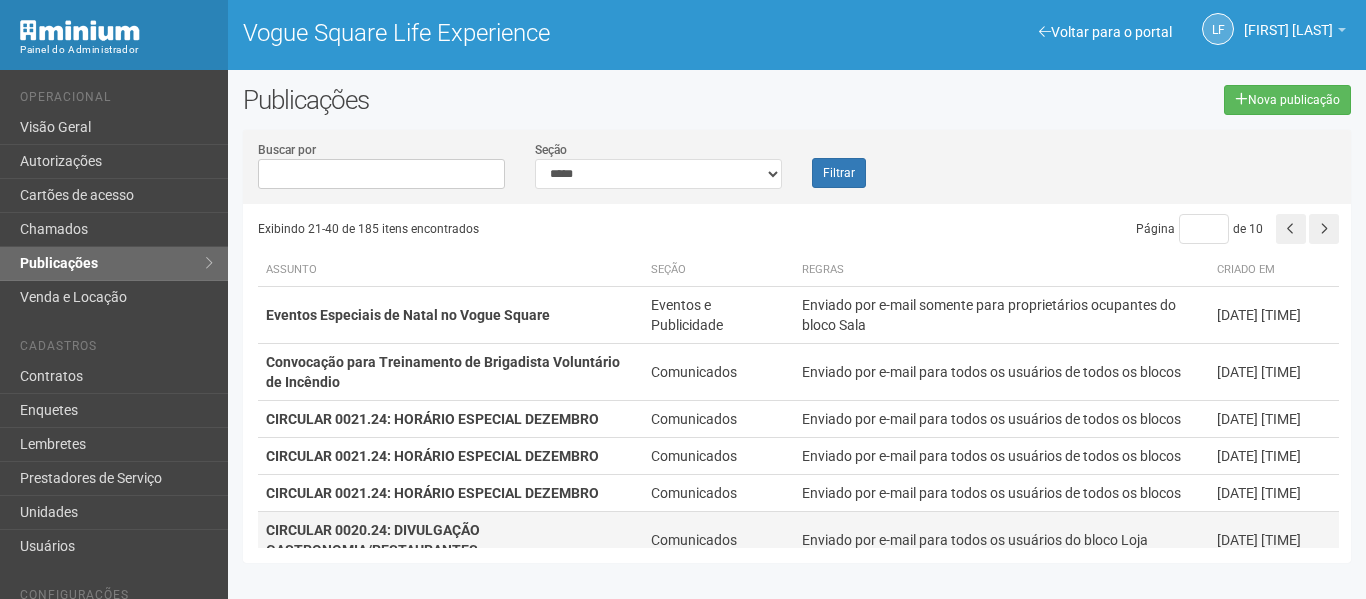 click on "[DATE] [TIME]" at bounding box center [1274, 540] 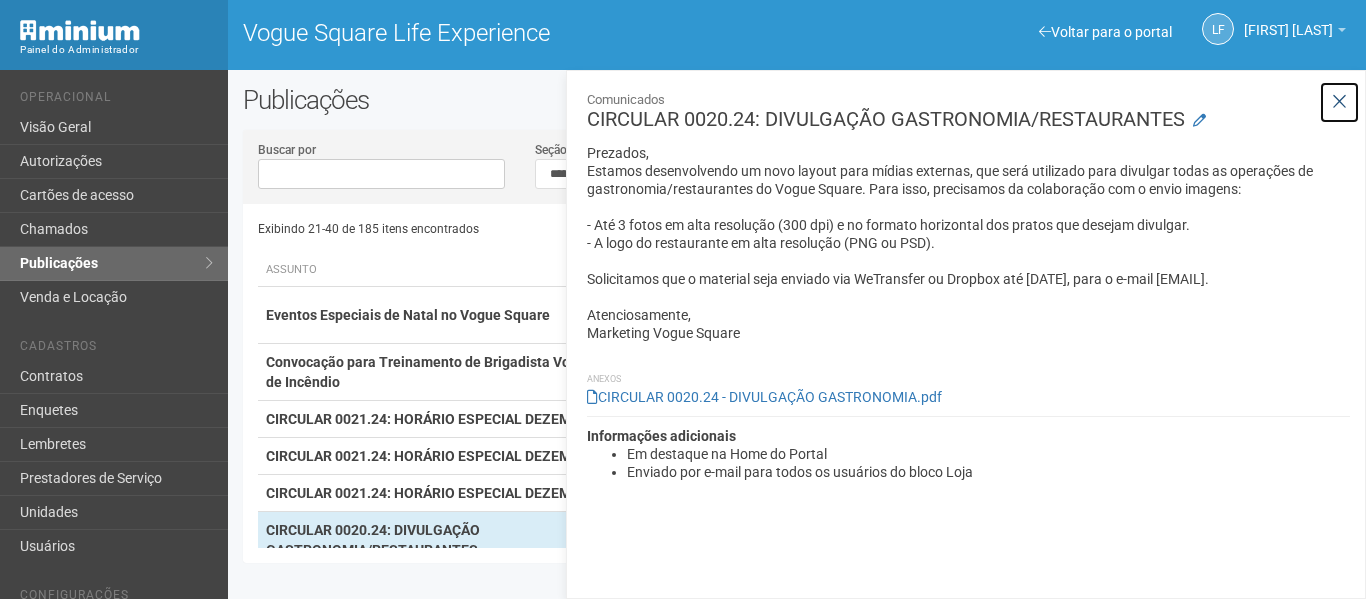 click at bounding box center (1339, 102) 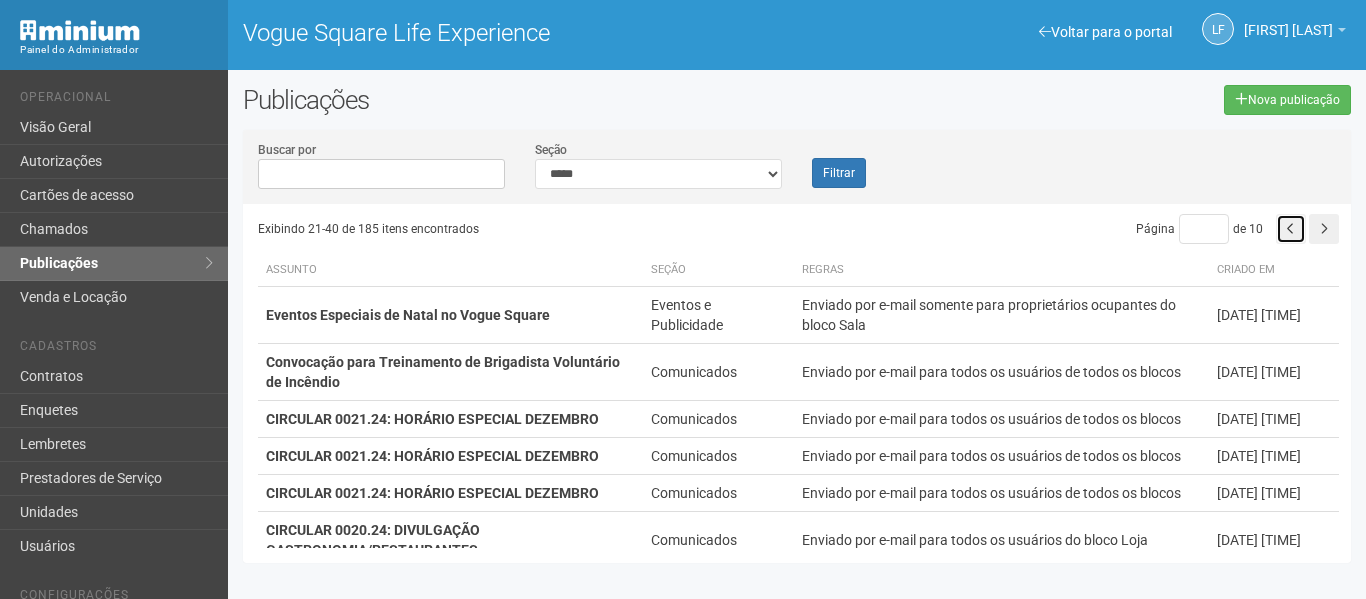 click at bounding box center [1291, 229] 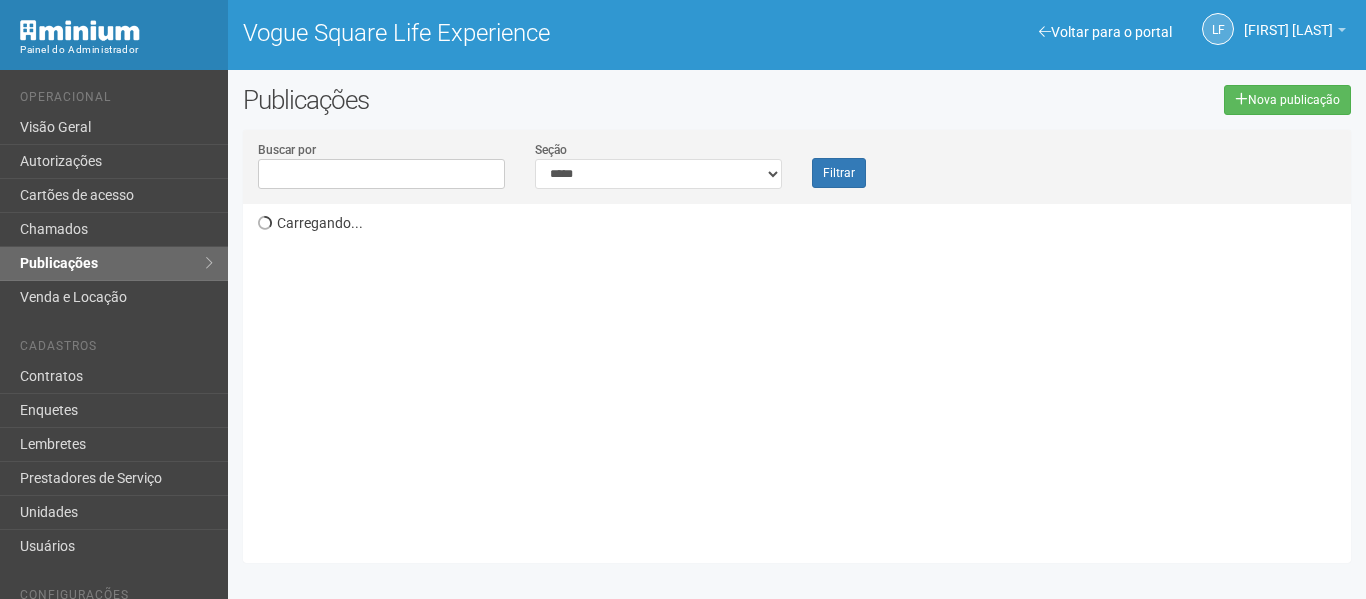 scroll, scrollTop: 0, scrollLeft: 0, axis: both 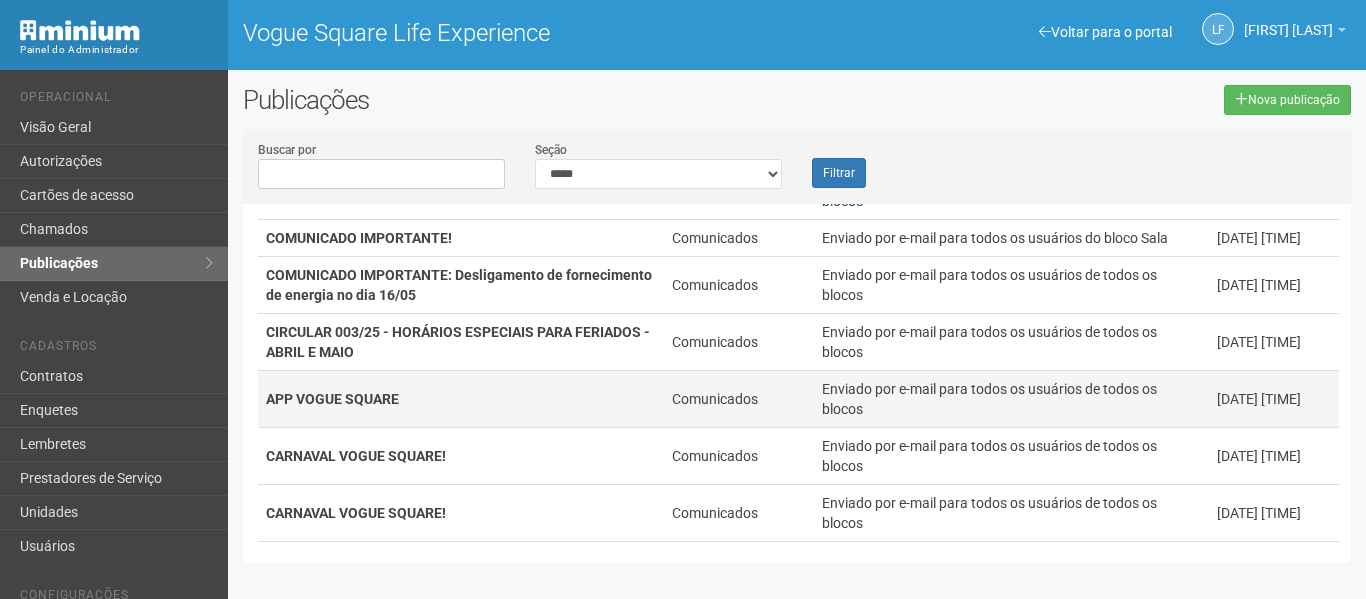 click on "Enviado por e-mail para todos os usuários de todos os blocos" at bounding box center (1011, 399) 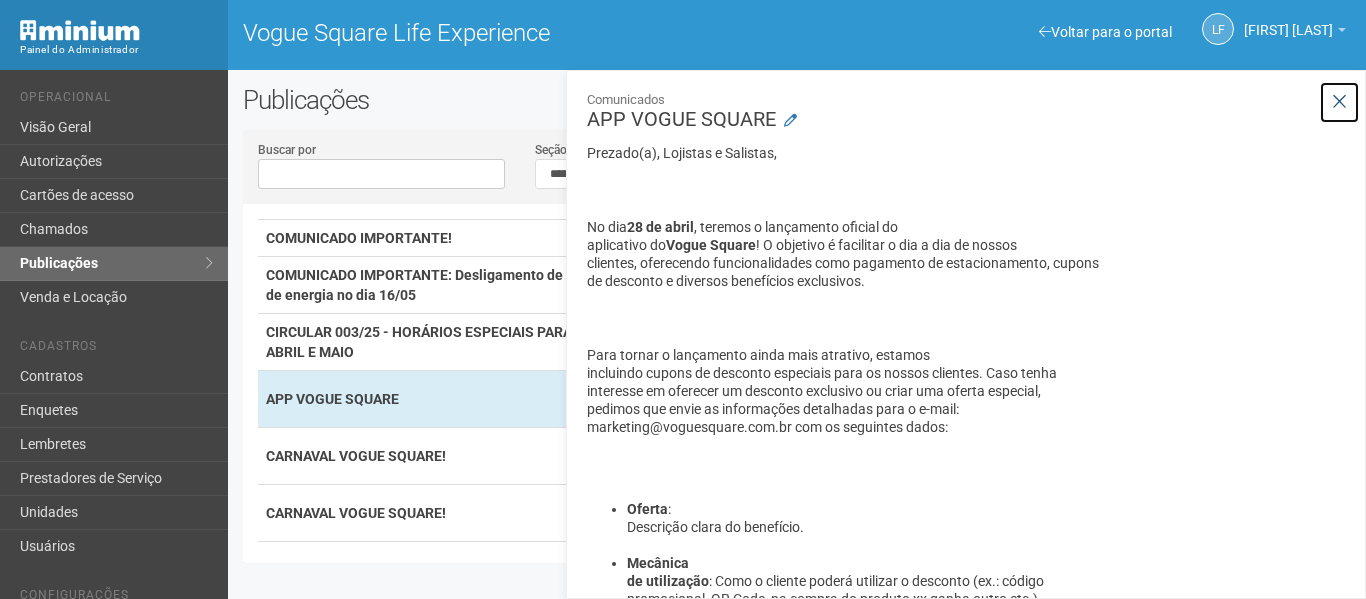 click at bounding box center [1339, 102] 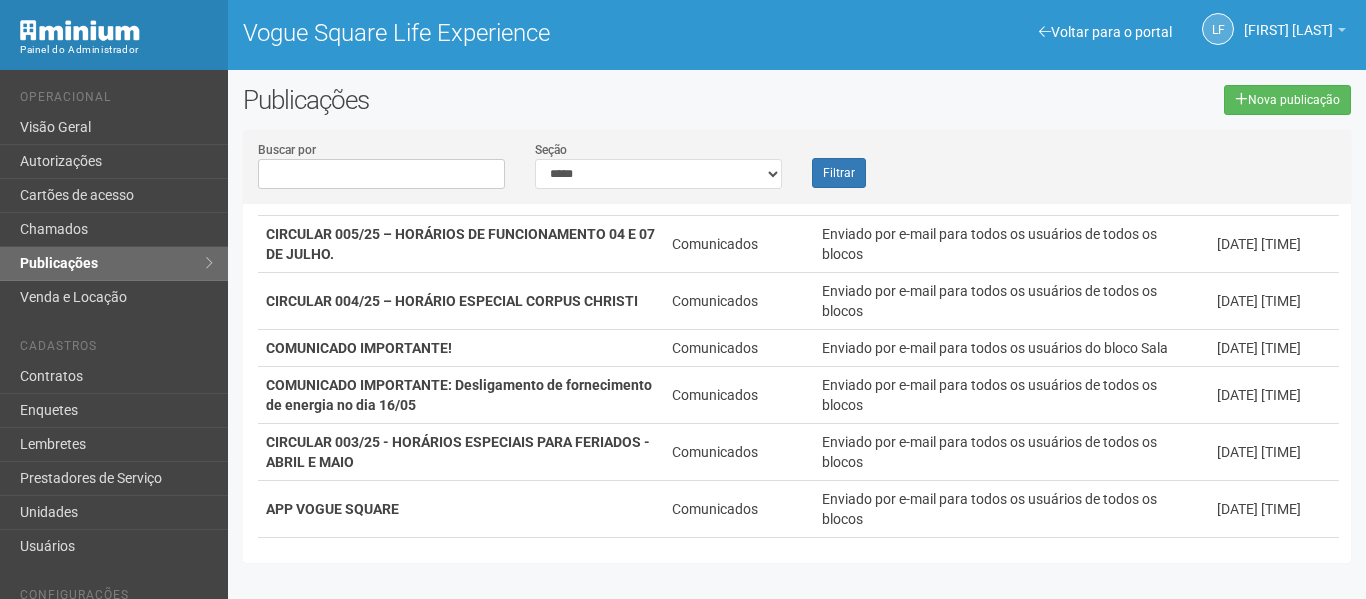 scroll, scrollTop: 288, scrollLeft: 0, axis: vertical 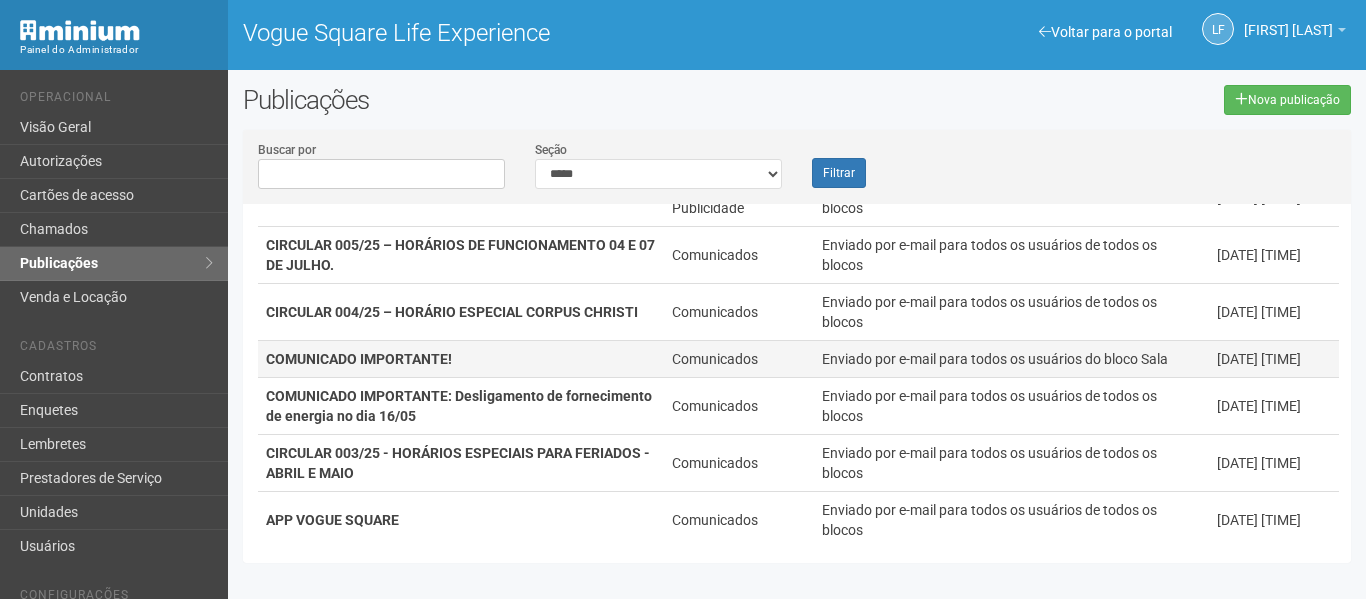 click on "COMUNICADO IMPORTANTE!" at bounding box center (461, 359) 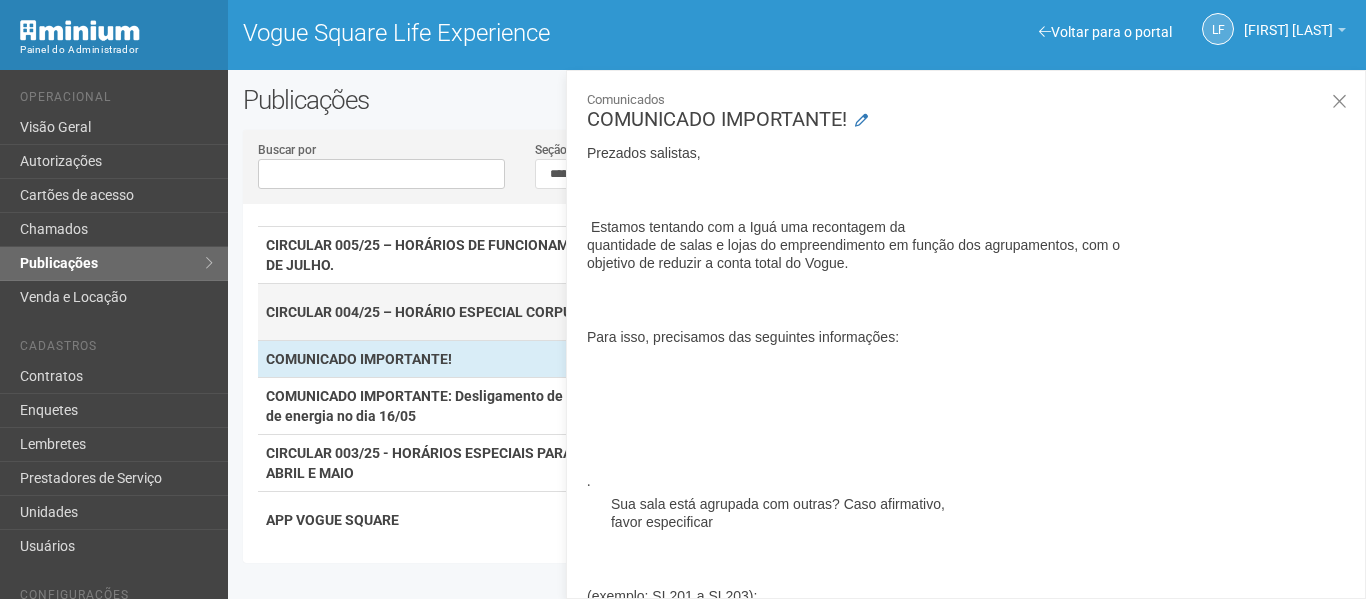 click on "CIRCULAR 004/25 – HORÁRIO ESPECIAL CORPUS CHRISTI" at bounding box center [461, 312] 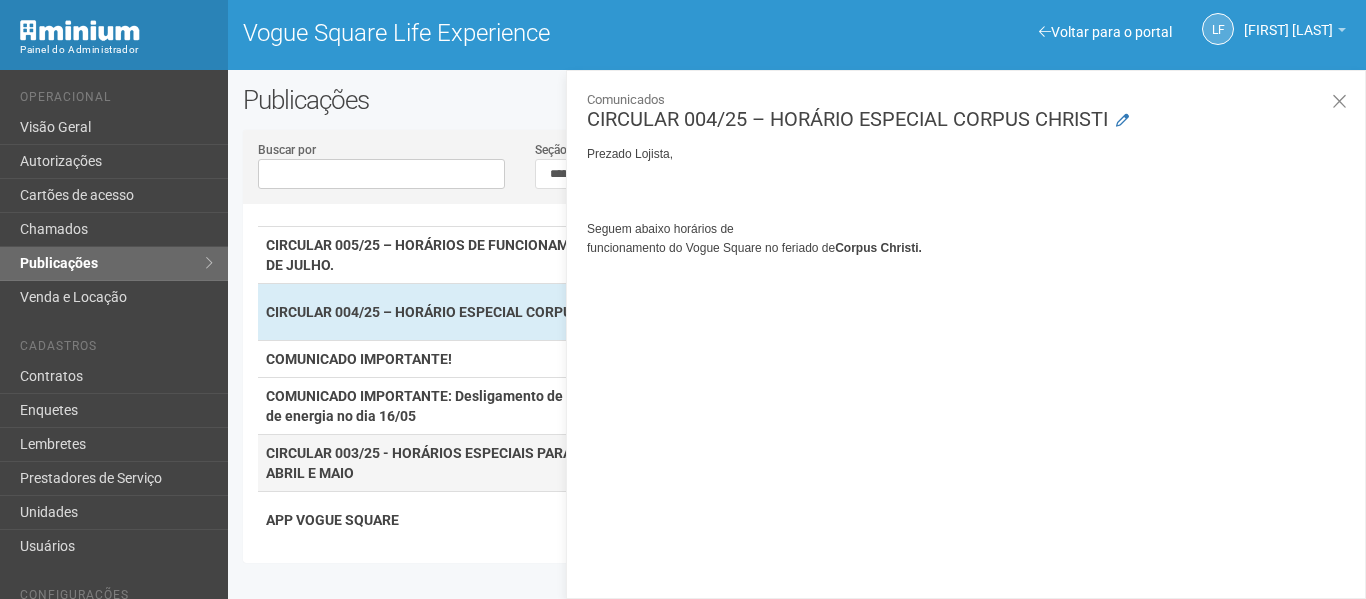 click on "CIRCULAR 003/25 - HORÁRIOS ESPECIAIS PARA FERIADOS - ABRIL E MAIO" at bounding box center [458, 463] 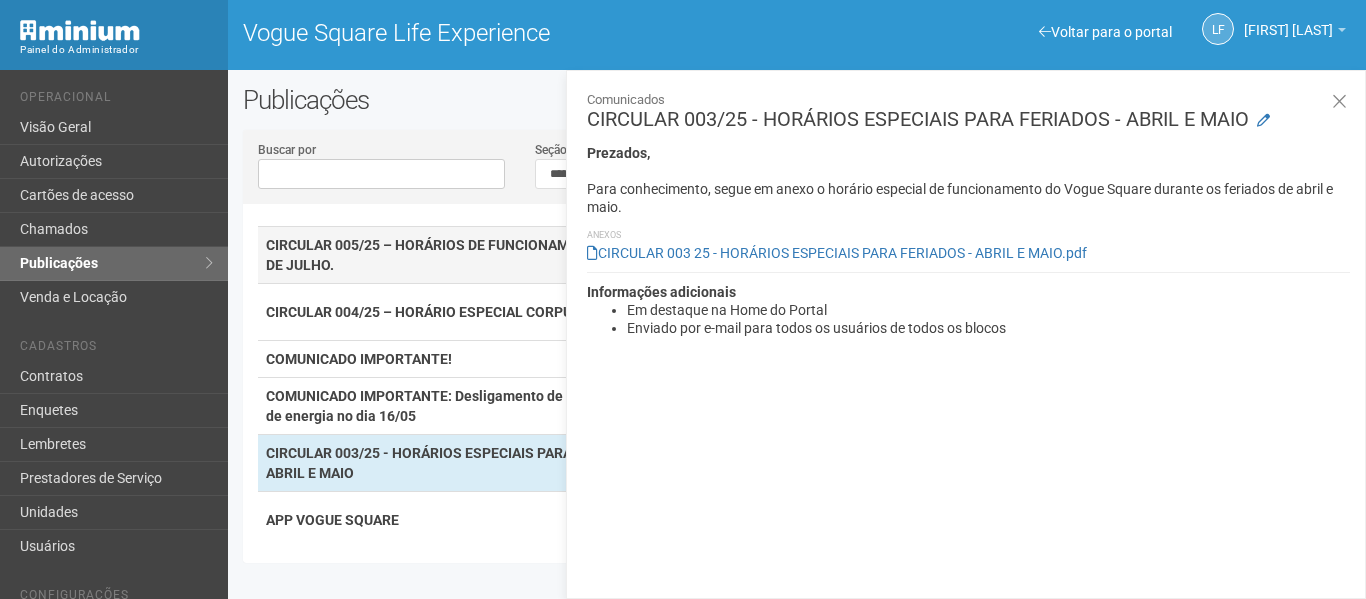 click on "CIRCULAR 005/25 – HORÁRIOS DE FUNCIONAMENTO 04 E 07 DE JULHO." at bounding box center (461, 255) 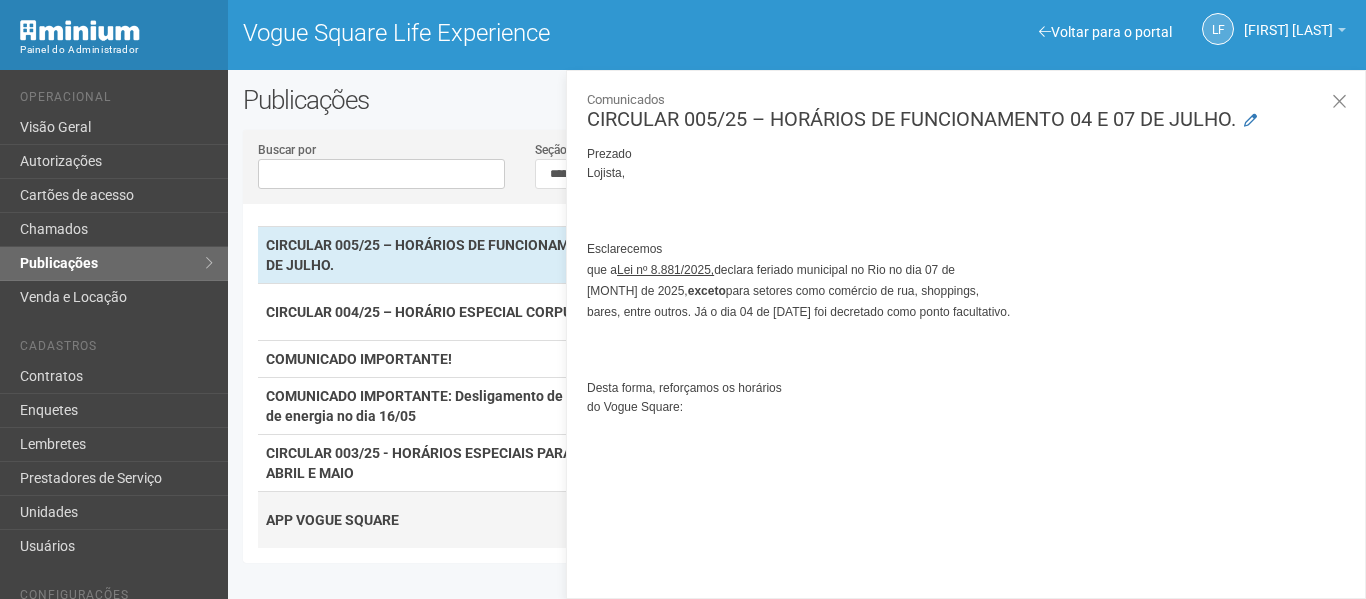 click on "APP VOGUE SQUARE" at bounding box center [332, 520] 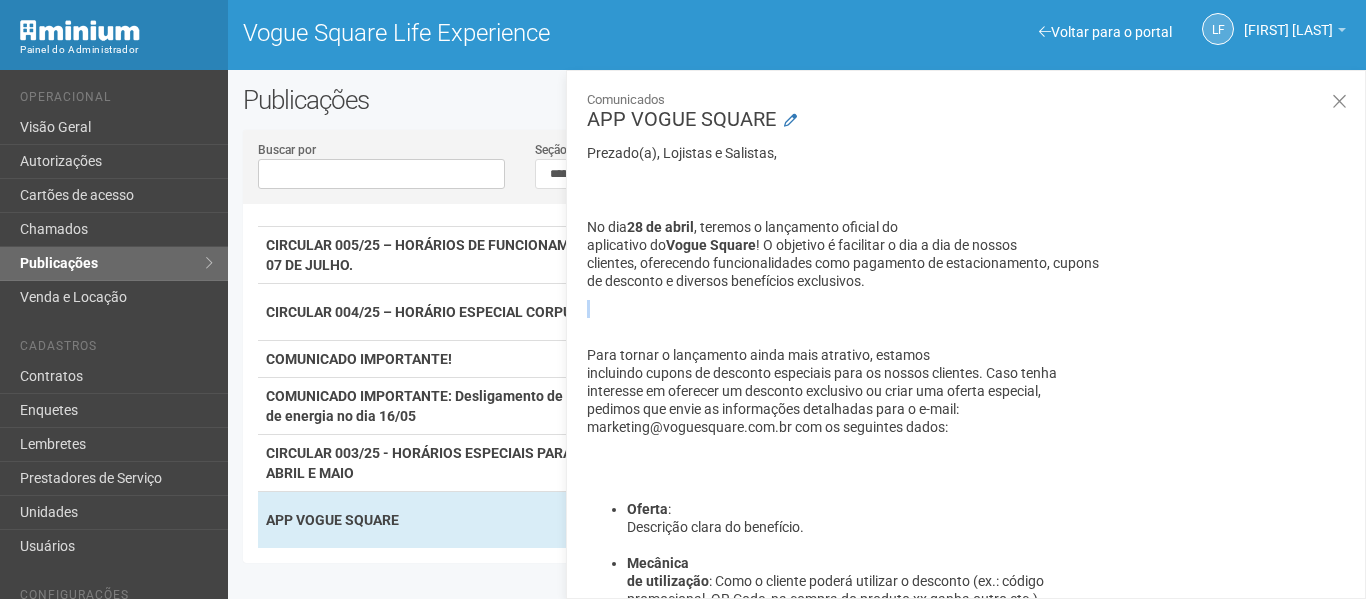 click on "Comunicados
APP VOGUE SQUARE
Prezado(a), Lojistas e Salistas,
No dia 28 de [DATE], teremos o lançamento oficial do
aplicativo do Vogue Square! O objetivo é facilitar o dia a dia de nossos
clientes, oferecendo funcionalidades como pagamento de estacionamento, cupons
de desconto e diversos benefícios exclusivos.
Para tornar o lançamento ainda mais atrativo, estamos
incluindo cupons de desconto especiais para os nossos clientes. Caso tenha
interesse em oferecer um desconto exclusivo ou criar uma oferta especial,
pedimos que envie as informações detalhadas para o e-mail:
marketing@voguesquare.com.br com os seguintes dados:
Oferta :
Descrição clara do benefício.
Mecânica
de utilização : Como o cliente poderá utilizar o desconto (ex.: código
promocional, QR Code, na compra do produto xx ganha outro etc.).
Período
disponível : Data inicial e final de validade da oferta.
Imagem :
mais especial!" at bounding box center (966, 334) 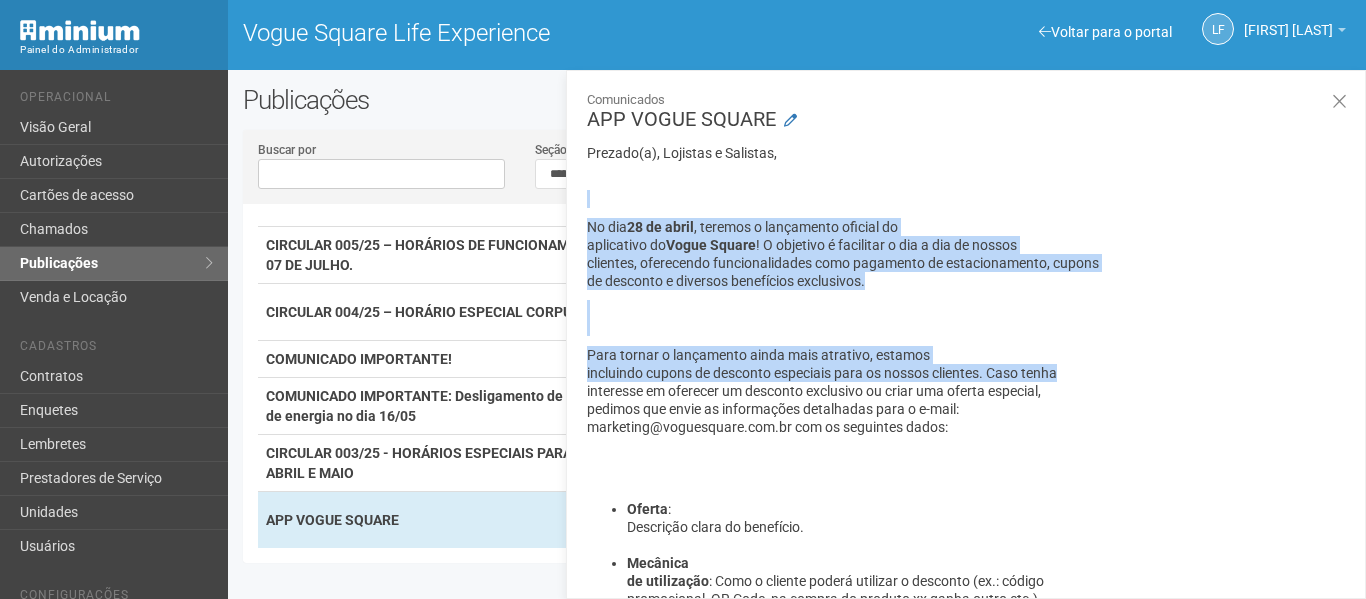 drag, startPoint x: 1263, startPoint y: 371, endPoint x: 1284, endPoint y: 203, distance: 169.30742 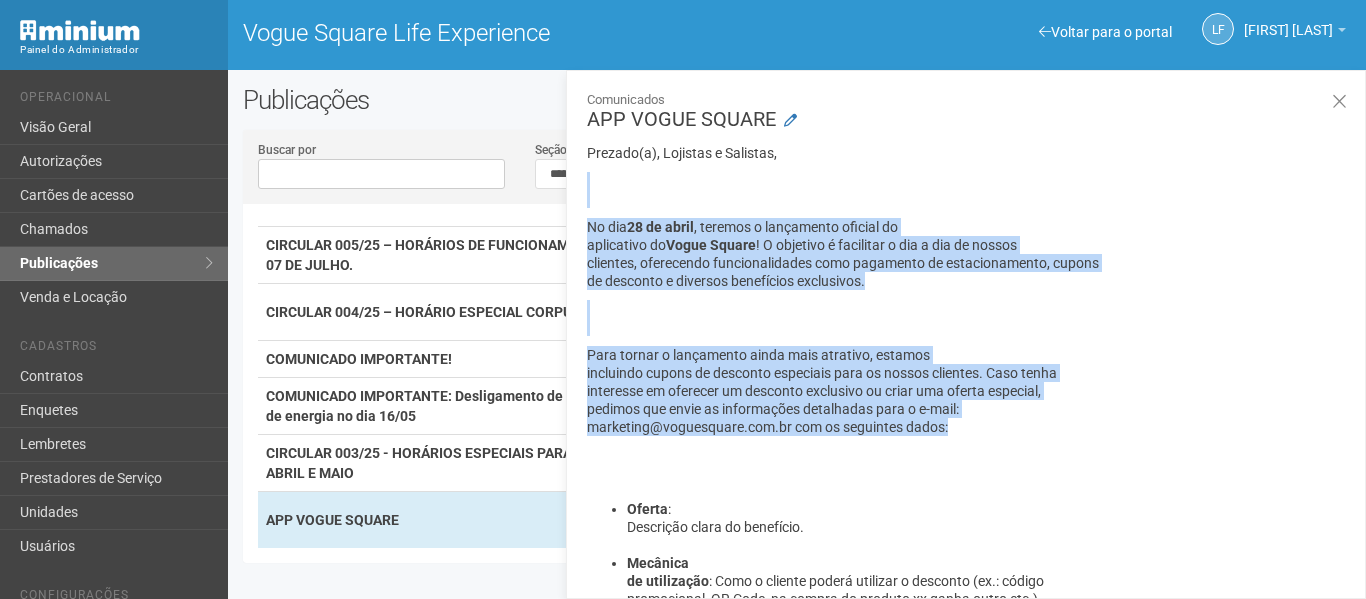 drag, startPoint x: 1365, startPoint y: 189, endPoint x: 1307, endPoint y: 427, distance: 244.9653 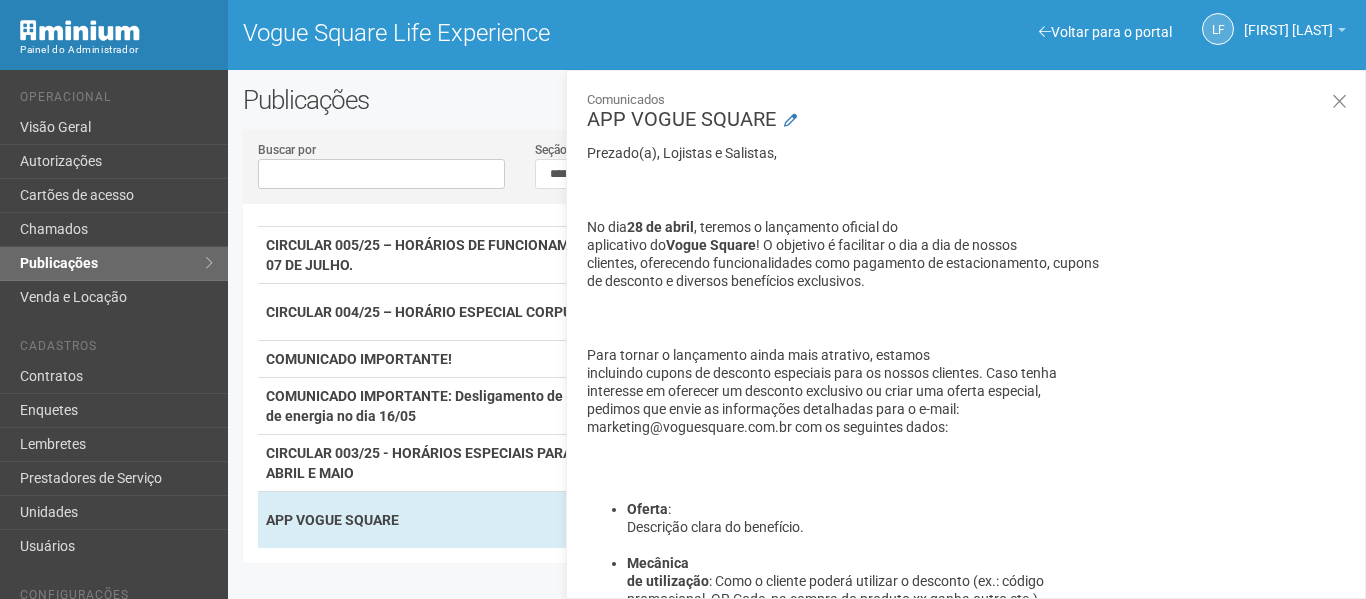 click on "Para tornar o lançamento ainda mais atrativo, estamos
incluindo cupons de desconto especiais para os nossos clientes. Caso tenha
interesse em oferecer um desconto exclusivo ou criar uma oferta especial,
pedimos que envie as informações detalhadas para o e-mail:
marketing@voguesquare.com.br com os seguintes dados:" at bounding box center [968, 391] 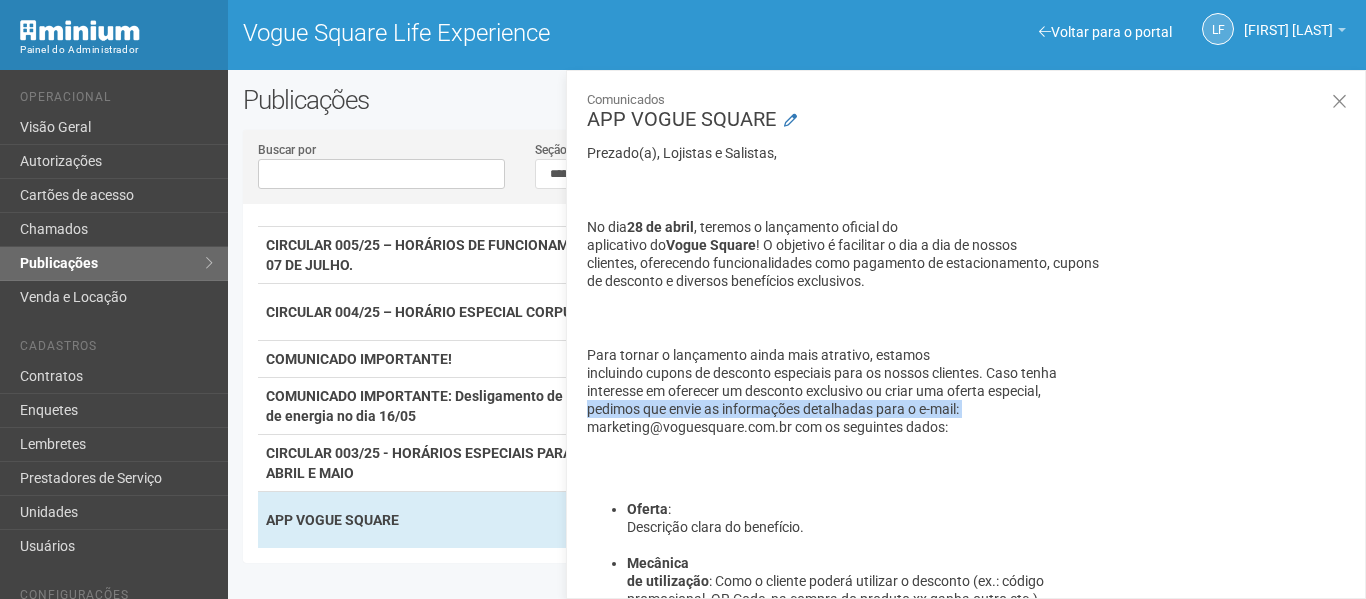 click on "Comunicados
APP VOGUE SQUARE
Prezado(a), Lojistas e Salistas,
No dia 28 de [DATE], teremos o lançamento oficial do
aplicativo do Vogue Square! O objetivo é facilitar o dia a dia de nossos
clientes, oferecendo funcionalidades como pagamento de estacionamento, cupons
de desconto e diversos benefícios exclusivos.
Para tornar o lançamento ainda mais atrativo, estamos
incluindo cupons de desconto especiais para os nossos clientes. Caso tenha
interesse em oferecer um desconto exclusivo ou criar uma oferta especial,
pedimos que envie as informações detalhadas para o e-mail:
marketing@voguesquare.com.br com os seguintes dados:
Oferta :
Descrição clara do benefício.
Mecânica
de utilização : Como o cliente poderá utilizar o desconto (ex.: código
promocional, QR Code, na compra do produto xx ganha outro etc.).
Período
disponível : Data inicial e final de validade da oferta.
Imagem :
mais especial!" at bounding box center [966, 334] 